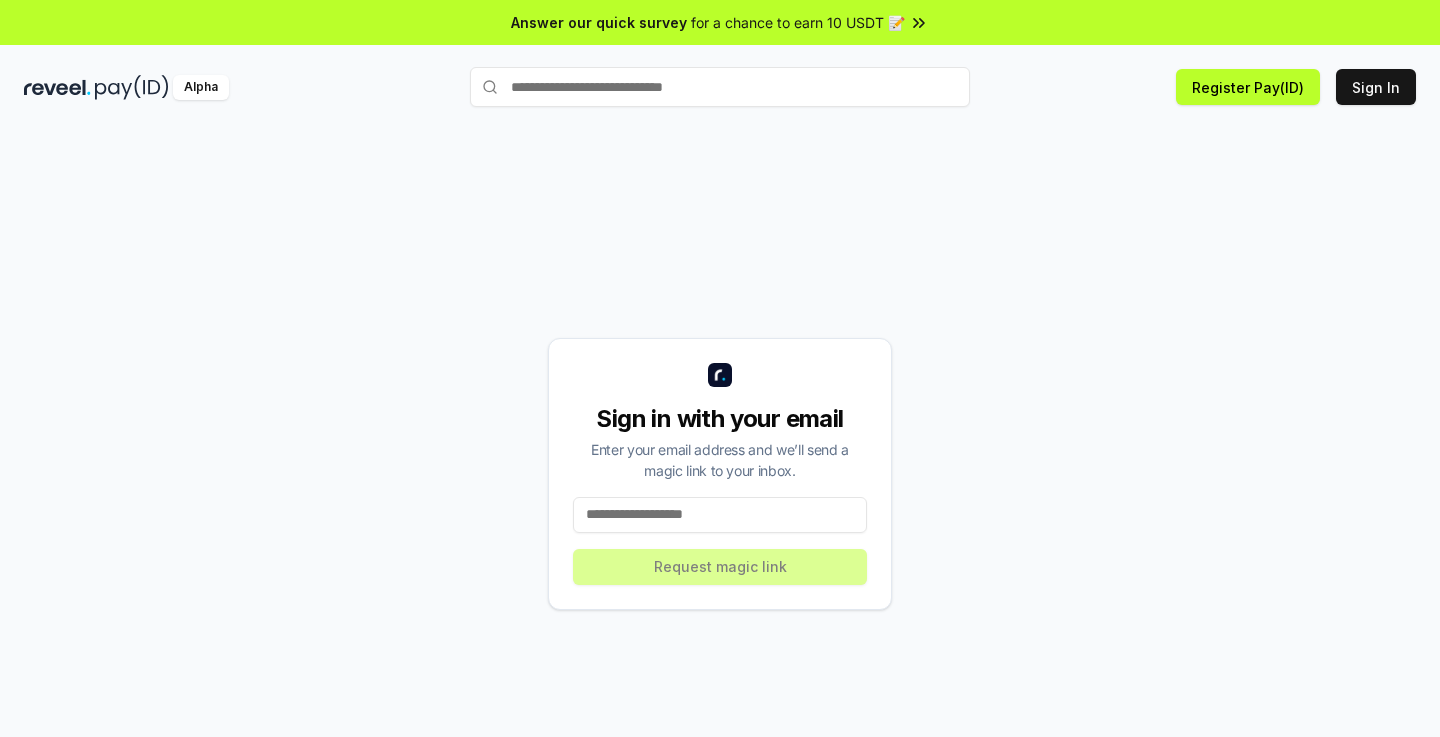 scroll, scrollTop: 0, scrollLeft: 0, axis: both 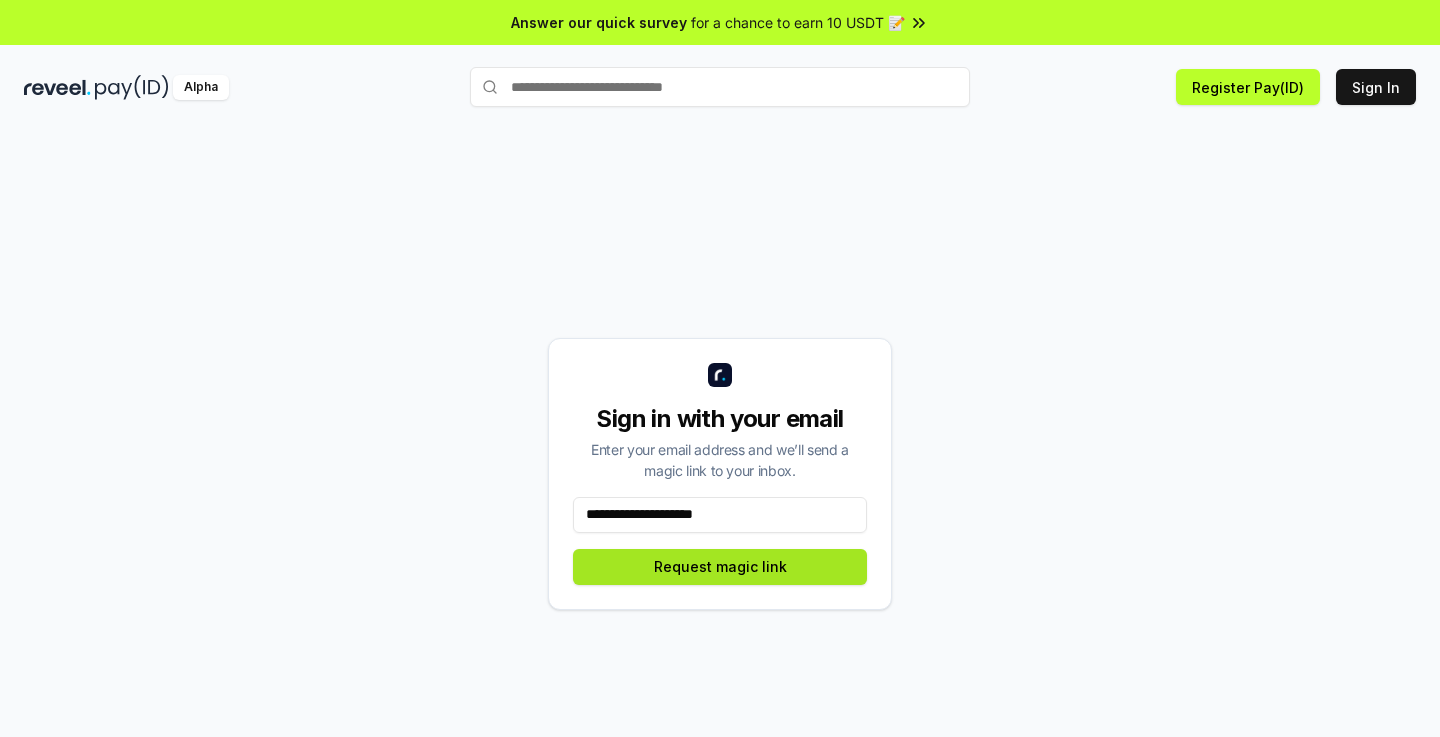 click on "Request magic link" at bounding box center (720, 567) 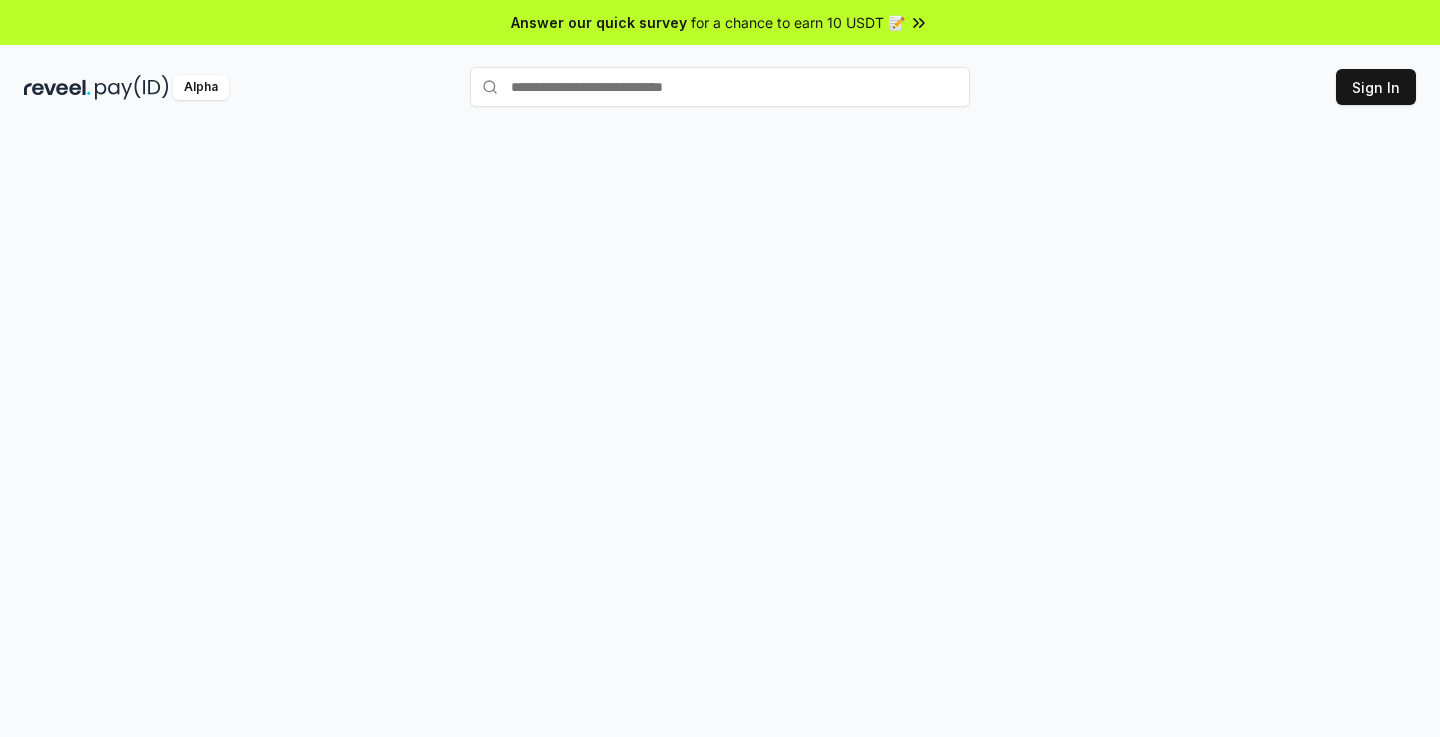 scroll, scrollTop: 0, scrollLeft: 0, axis: both 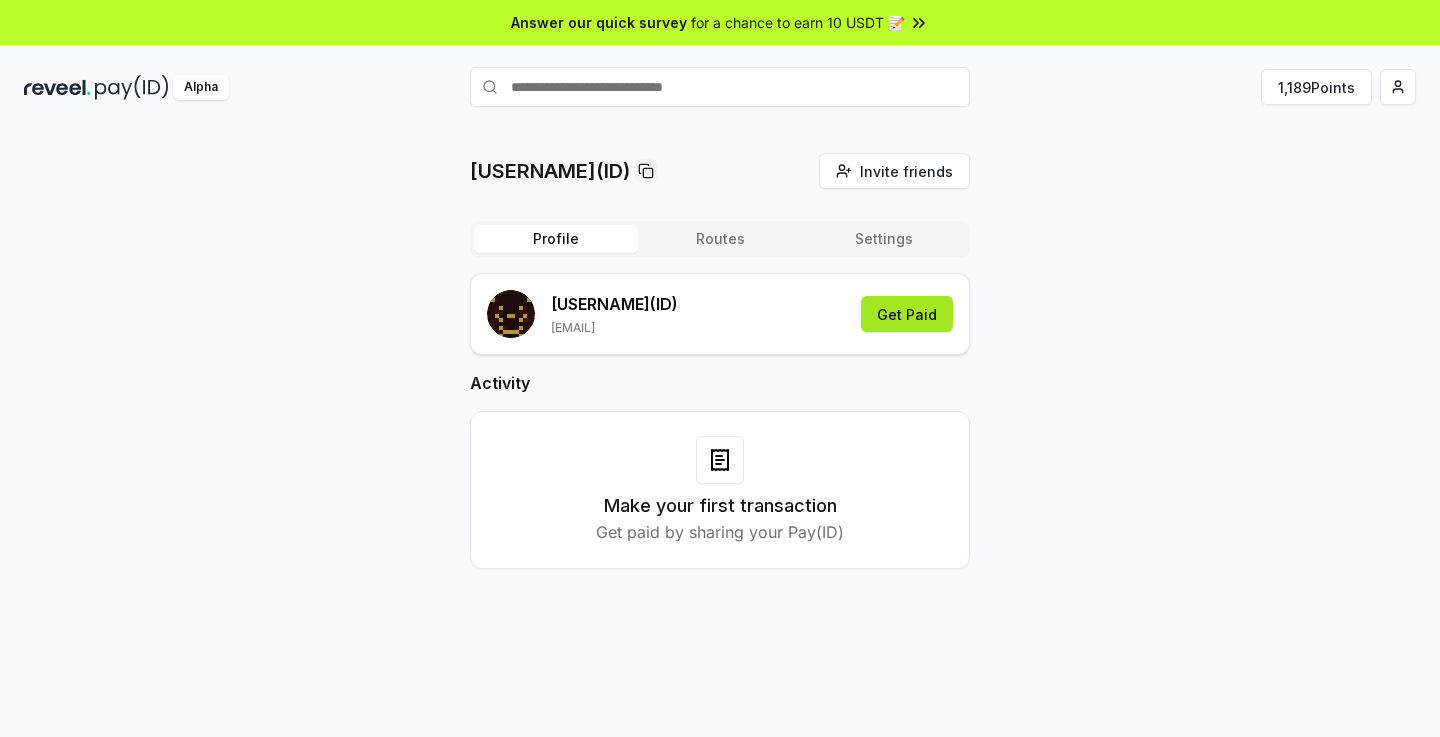 click on "Get Paid" at bounding box center [907, 314] 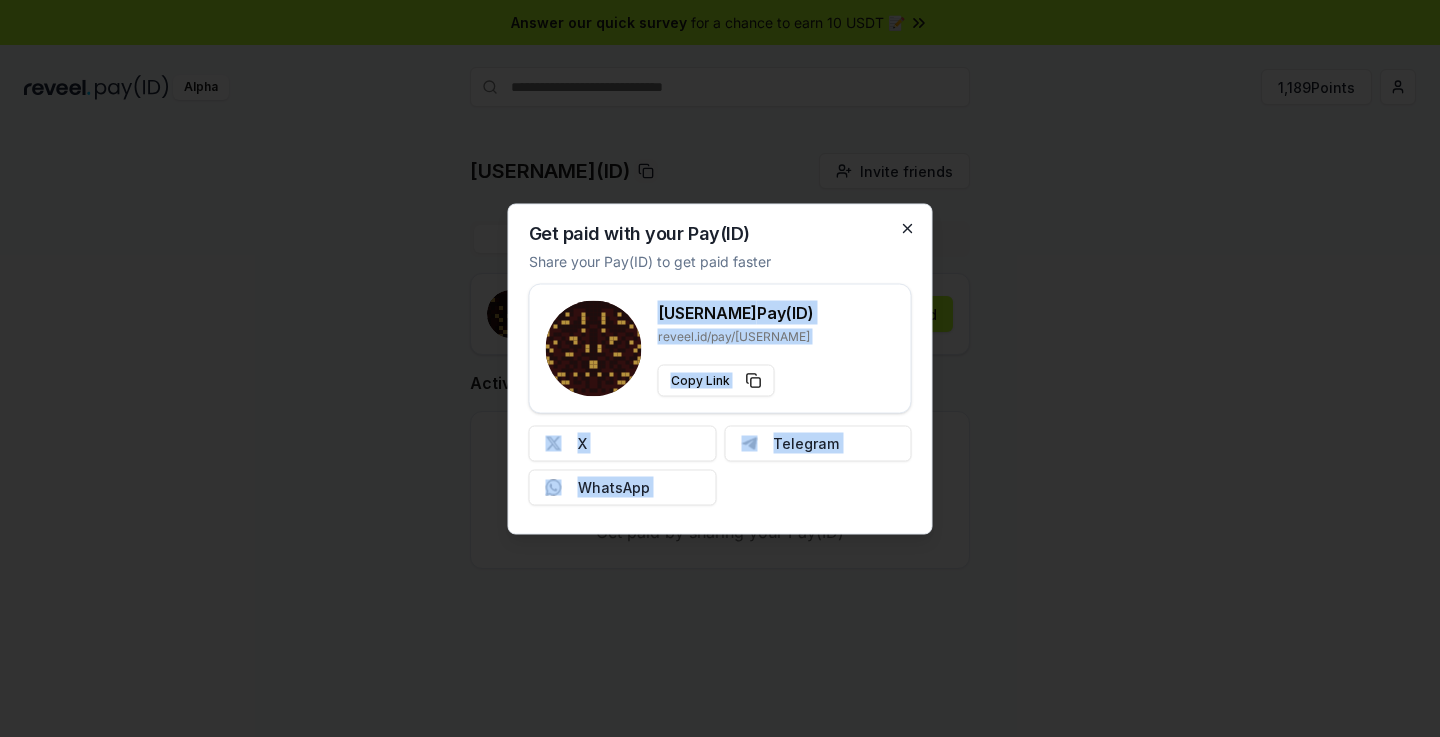 click on "Get paid with your Pay(ID) Share your Pay(ID) to get paid faster demonicidjit7904  Pay(ID) reveel.id/pay/demonicidjit7904 Copy Link X Telegram WhatsApp Close" at bounding box center (720, 368) 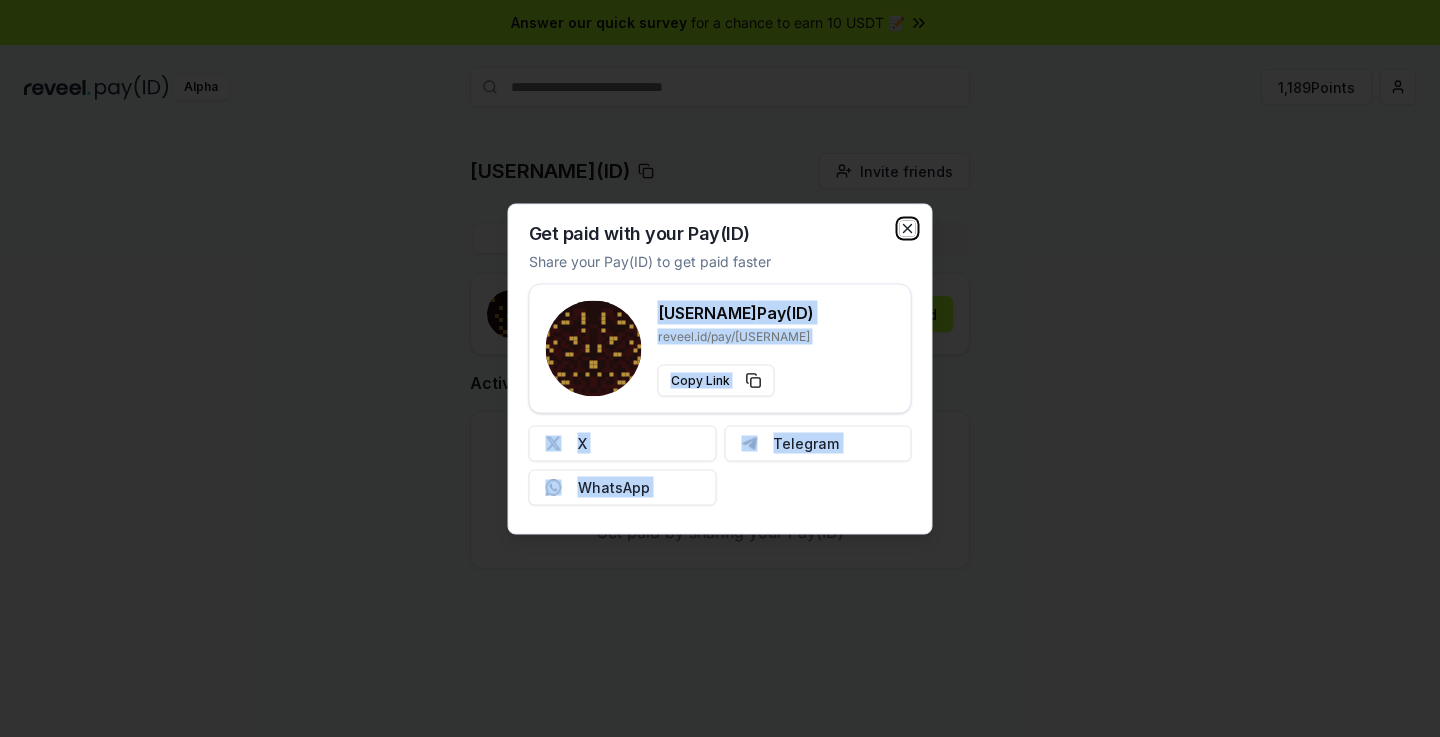 click 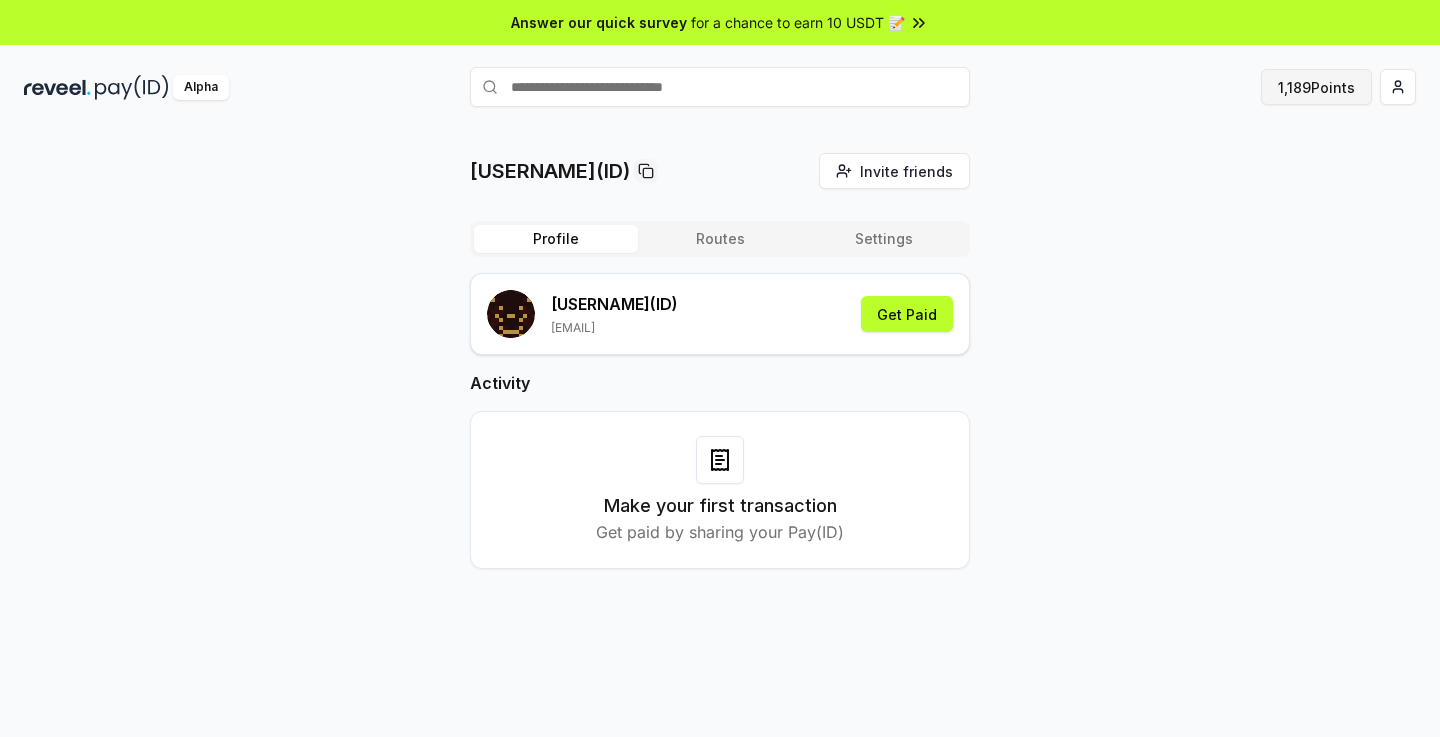 click on "1,189  Points" at bounding box center [1316, 87] 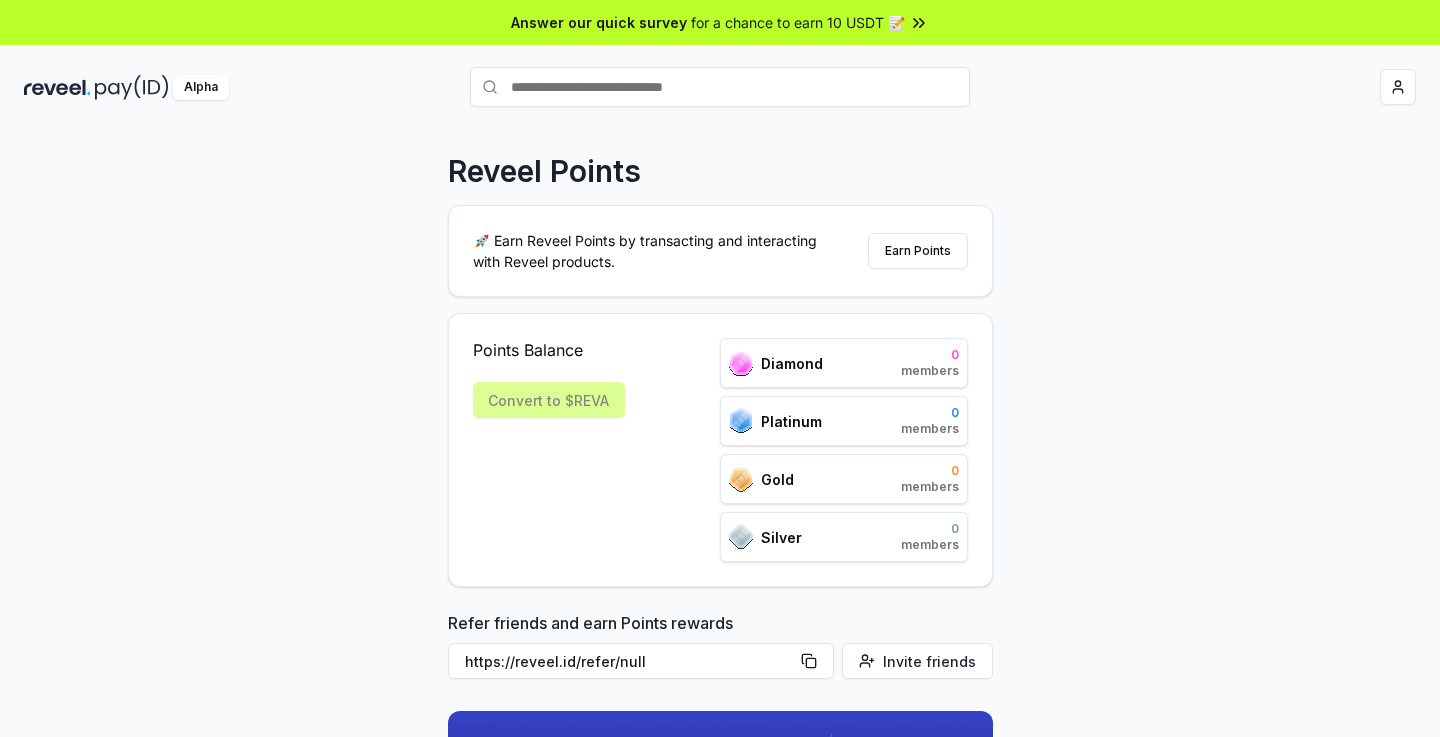 scroll, scrollTop: 0, scrollLeft: 0, axis: both 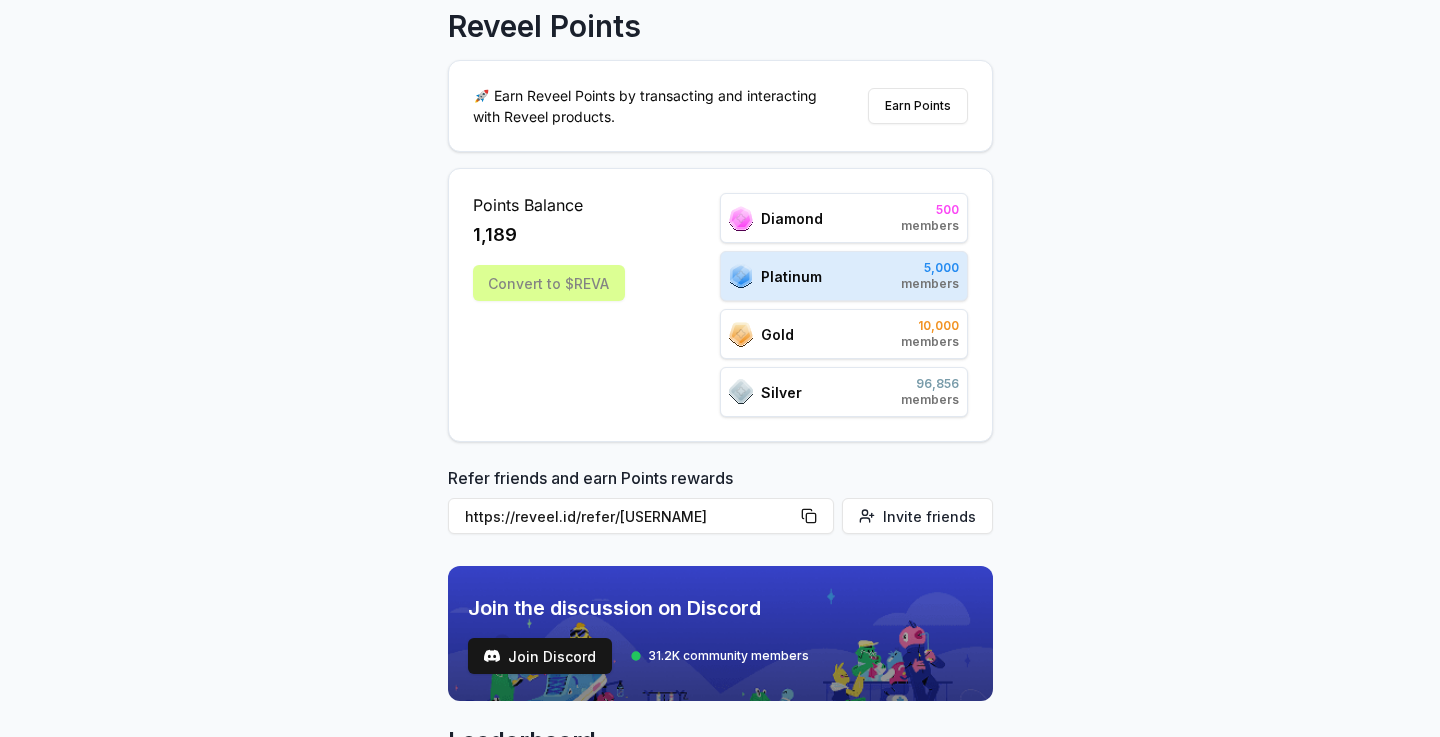 click on "Convert to $REVA" at bounding box center (549, 283) 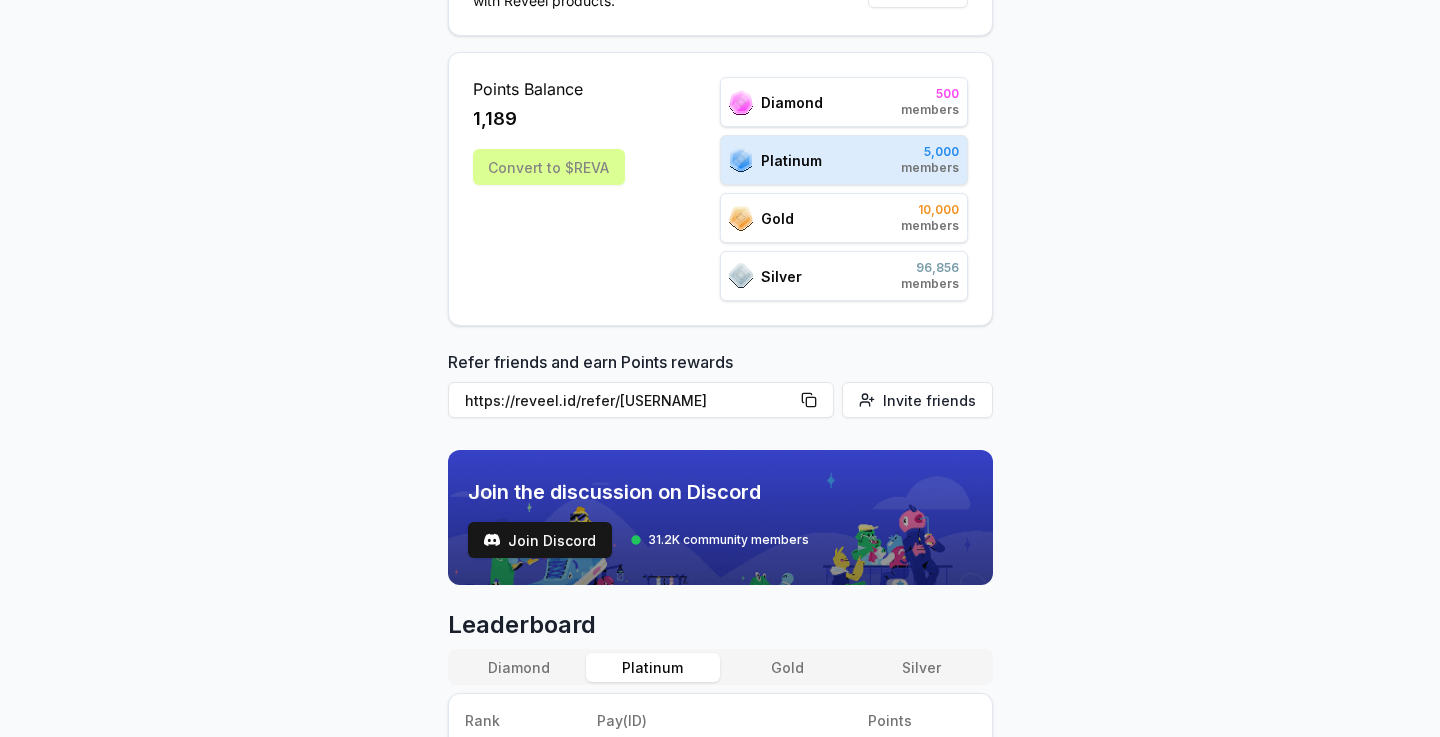 scroll, scrollTop: 0, scrollLeft: 0, axis: both 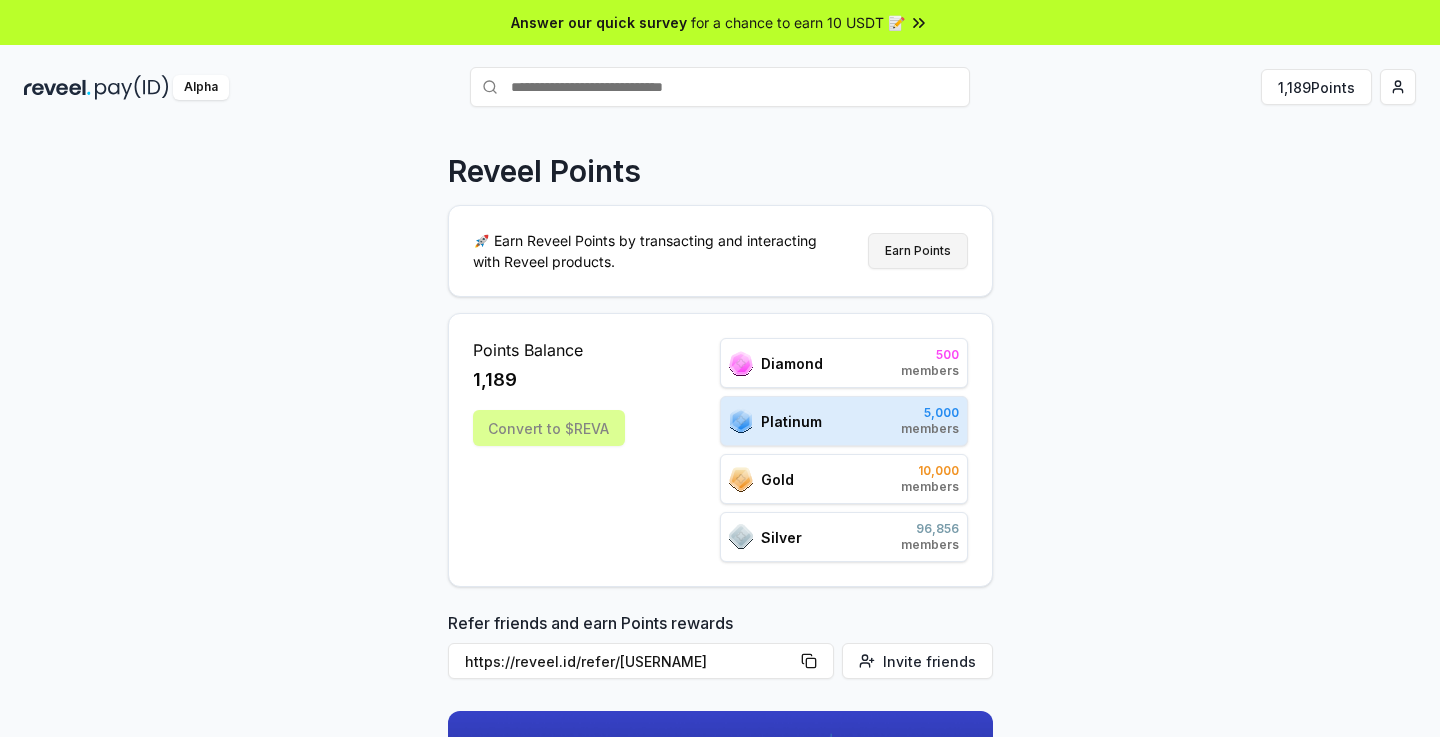 click on "Earn Points" at bounding box center (918, 251) 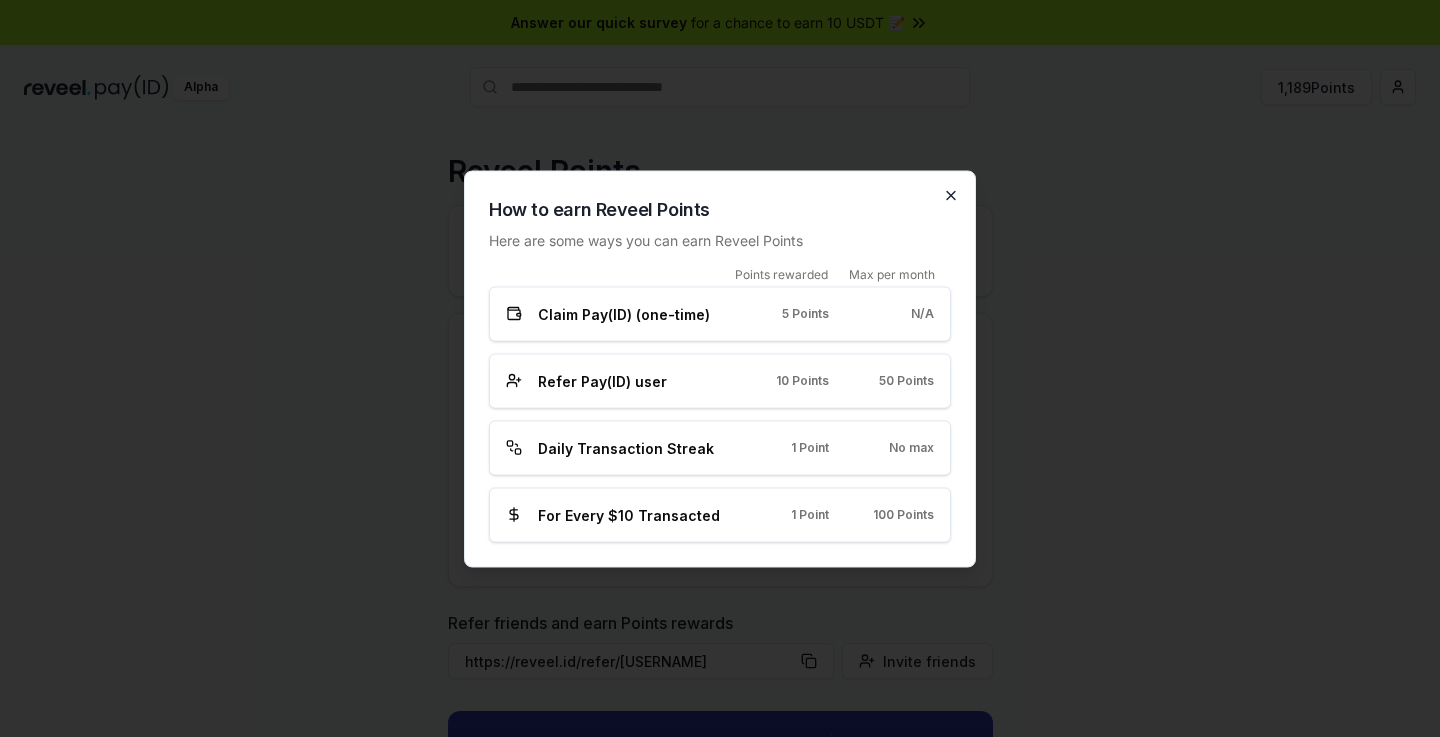 click 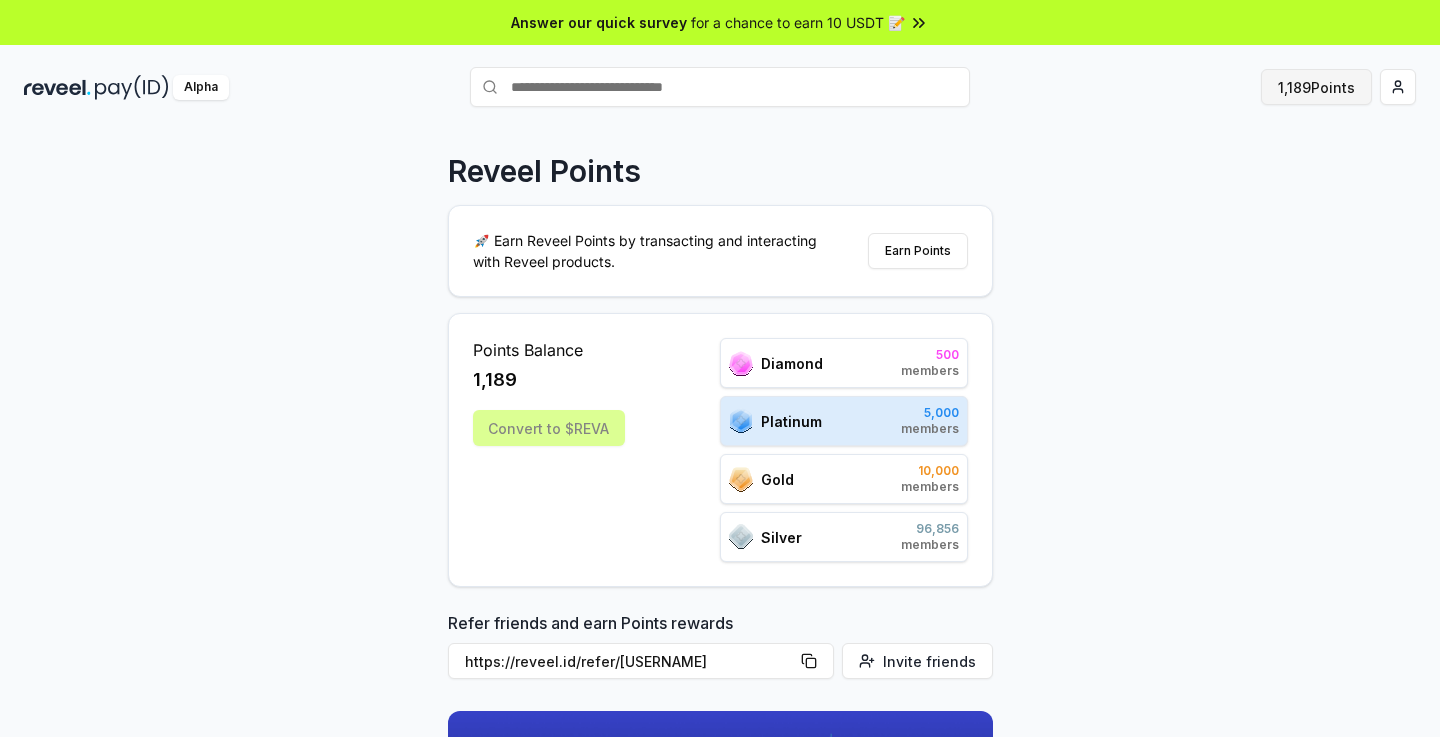 click on "1,189  Points" at bounding box center (1316, 87) 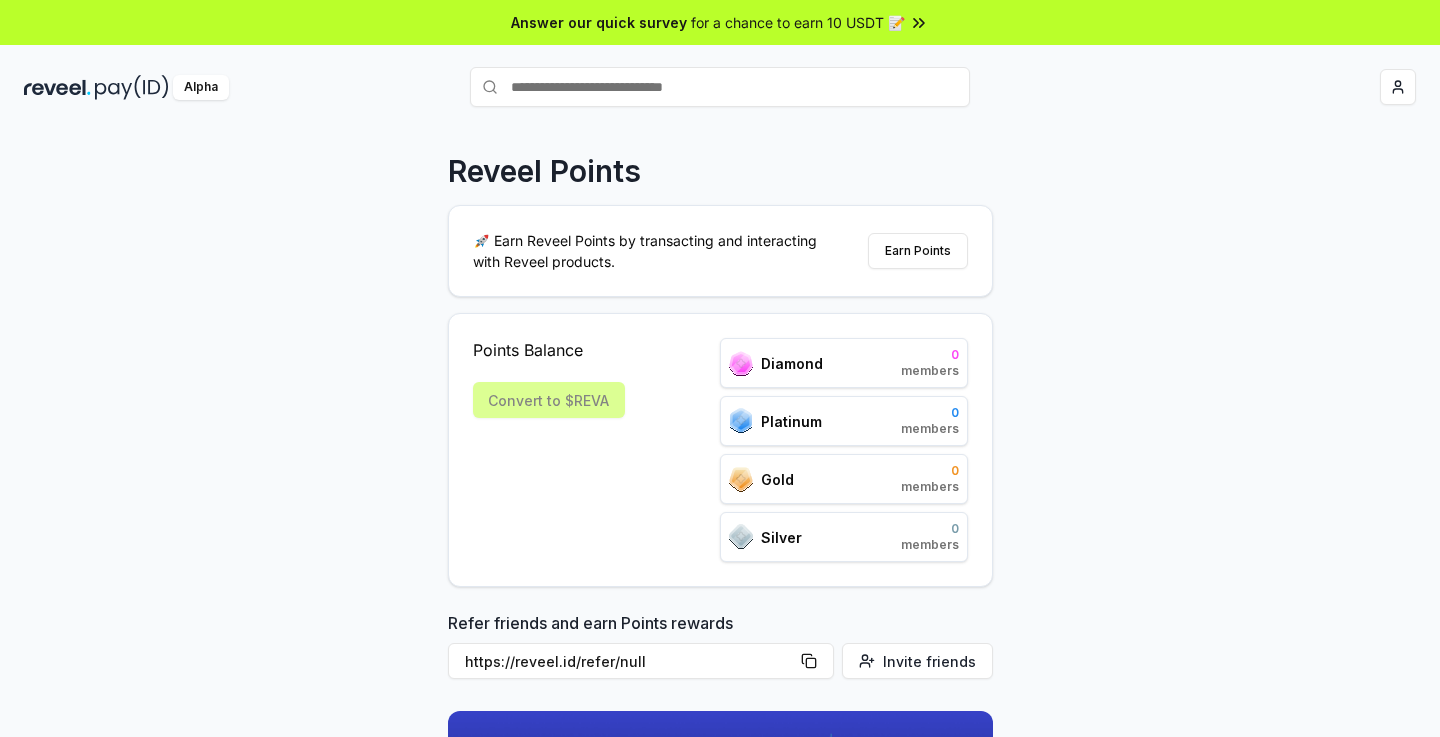 scroll, scrollTop: 0, scrollLeft: 0, axis: both 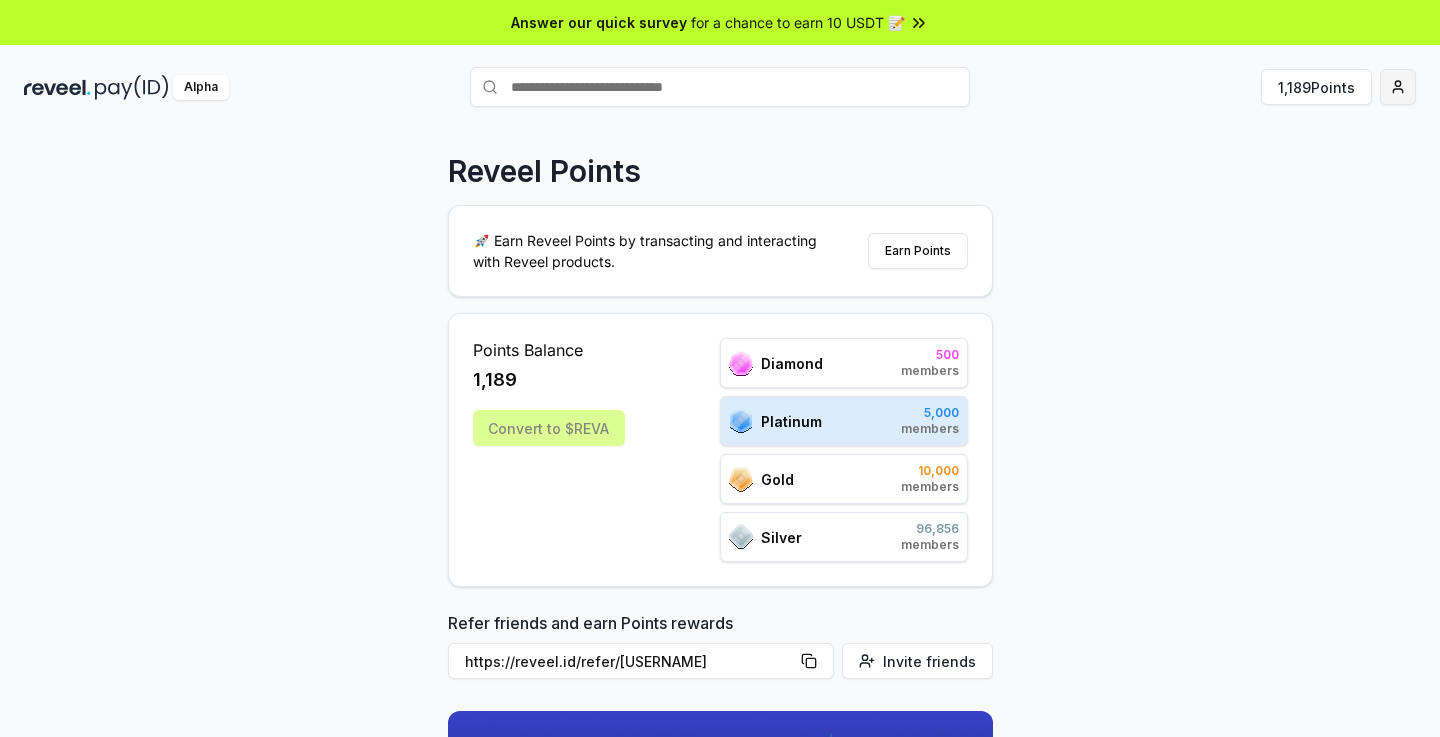click on "Answer our quick survey for a chance to earn 10 USDT 📝 Alpha 1,189 Points Reveel Points 🚀 Earn Reveel Points by transacting and interacting with Reveel products. Earn Points Points Balance 1,189 Convert to $REVA Diamond 500 members Platinum 5,000 members Gold 10,000 members Silver 96,856 members Refer friends and earn Points rewards https://reveel.id/refer/[USERNAME] Invite friends Join the discussion on Discord Join Discord 31.2K community members Leaderboard Diamond Platinum Gold Silver Rank Pay(ID) Points # 1399 [USERNAME] 1,065 # 501 789 12,988 # 502 core 12,952 # 503 [USERNAME] 12,934 # 504 [USERNAME] 12,934 # 505 [USERNAME] 12,934 # 506 org 12,928 # 507 [USERNAME] 12,856 # 508 0xcalderascale 12,844 # 509 [USERNAME] 12,843 # 510 thisneverends 12,843 Previous 1 2 3 4 5 More pages 500 Next" at bounding box center (720, 368) 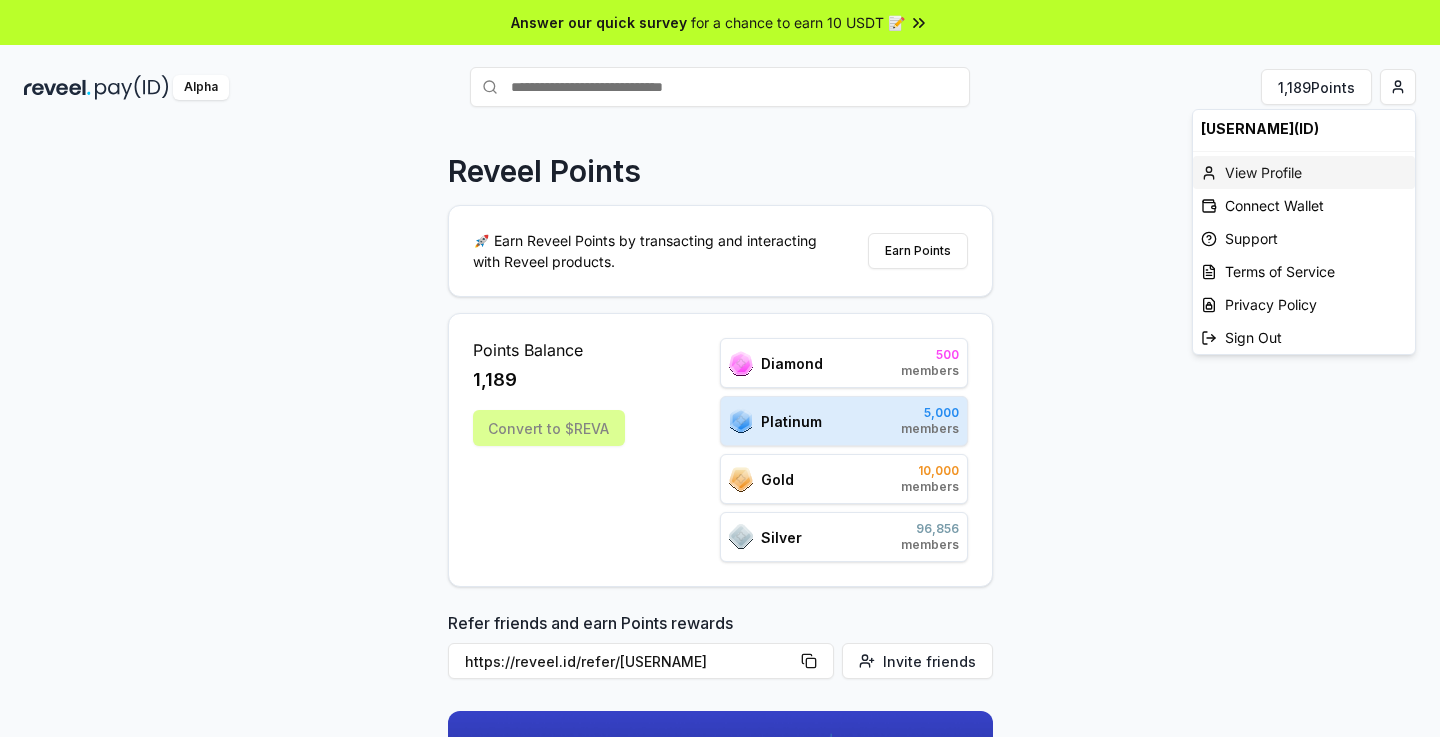 click on "View Profile" at bounding box center [1304, 172] 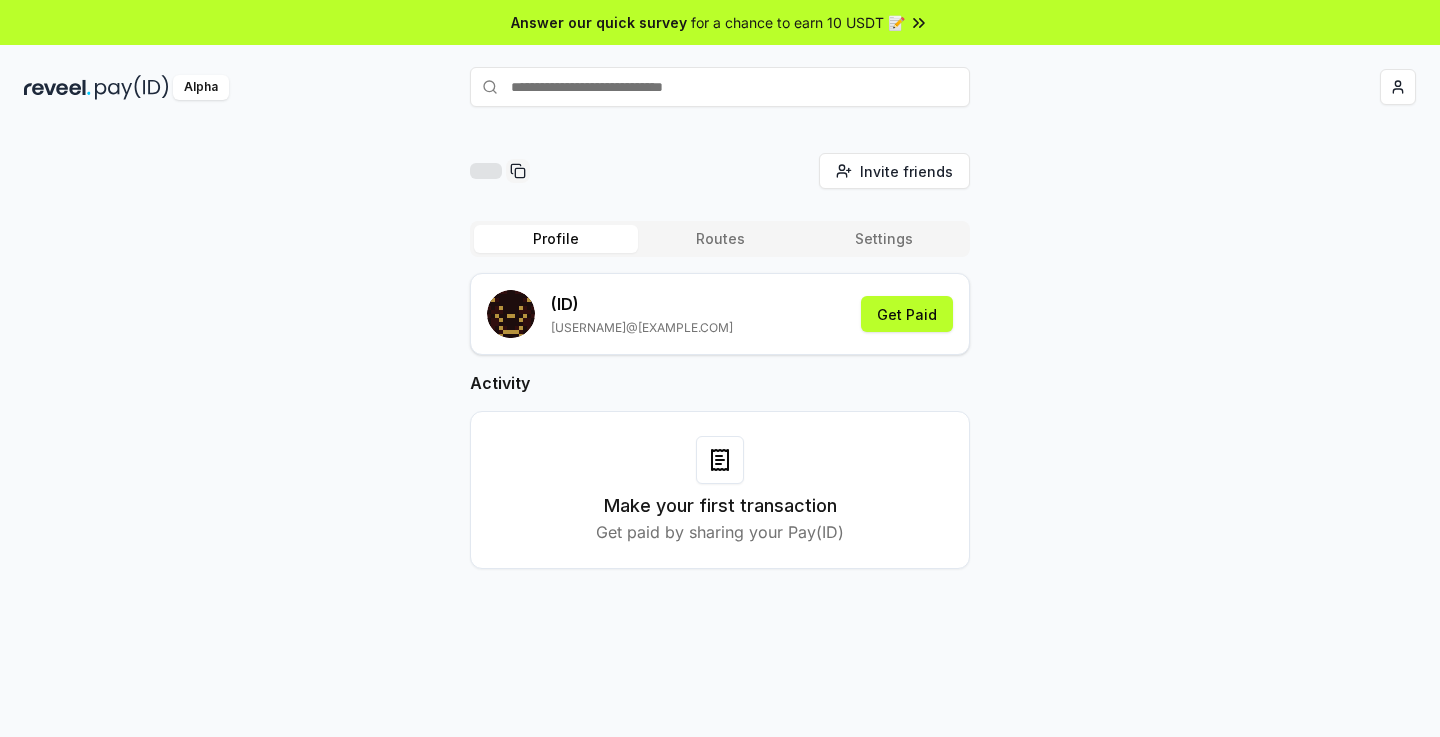 scroll, scrollTop: 0, scrollLeft: 0, axis: both 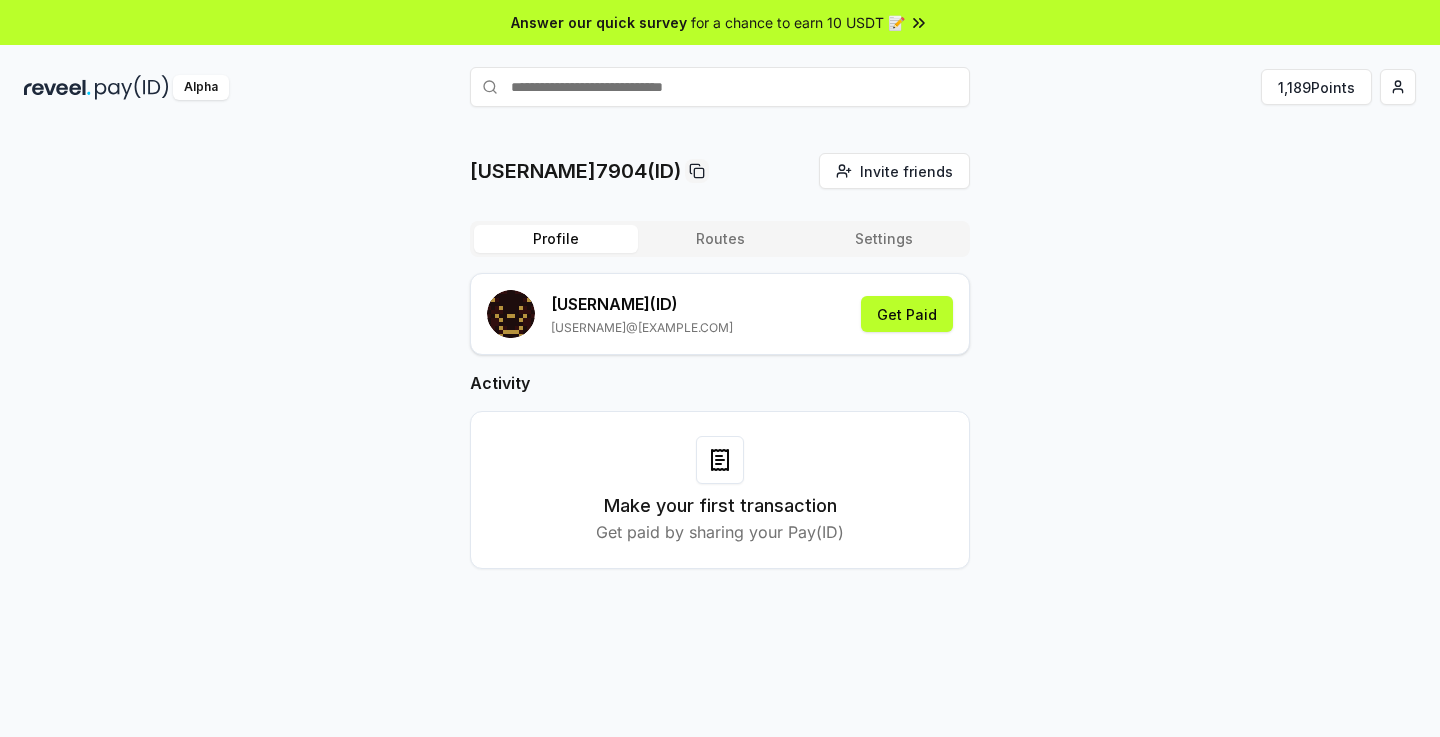 click at bounding box center [132, 87] 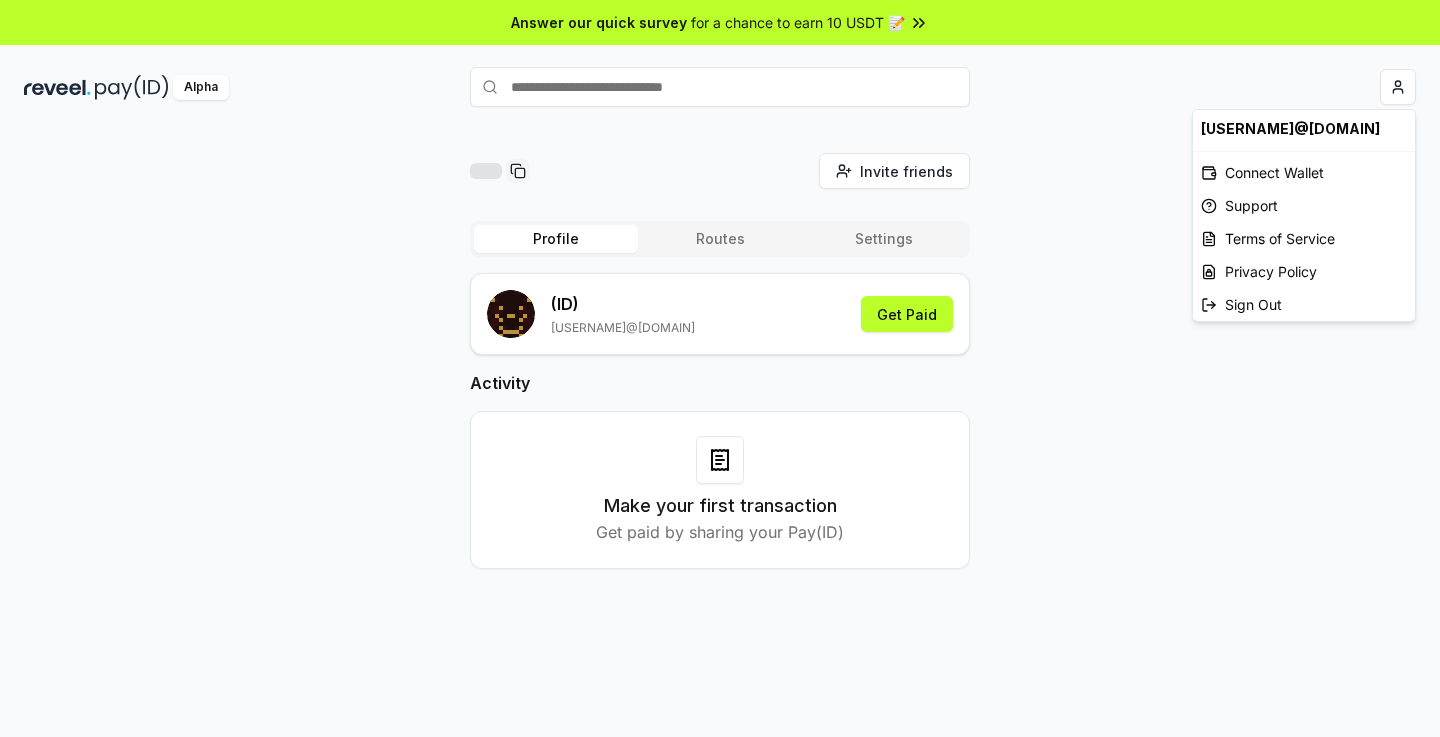 scroll, scrollTop: 0, scrollLeft: 0, axis: both 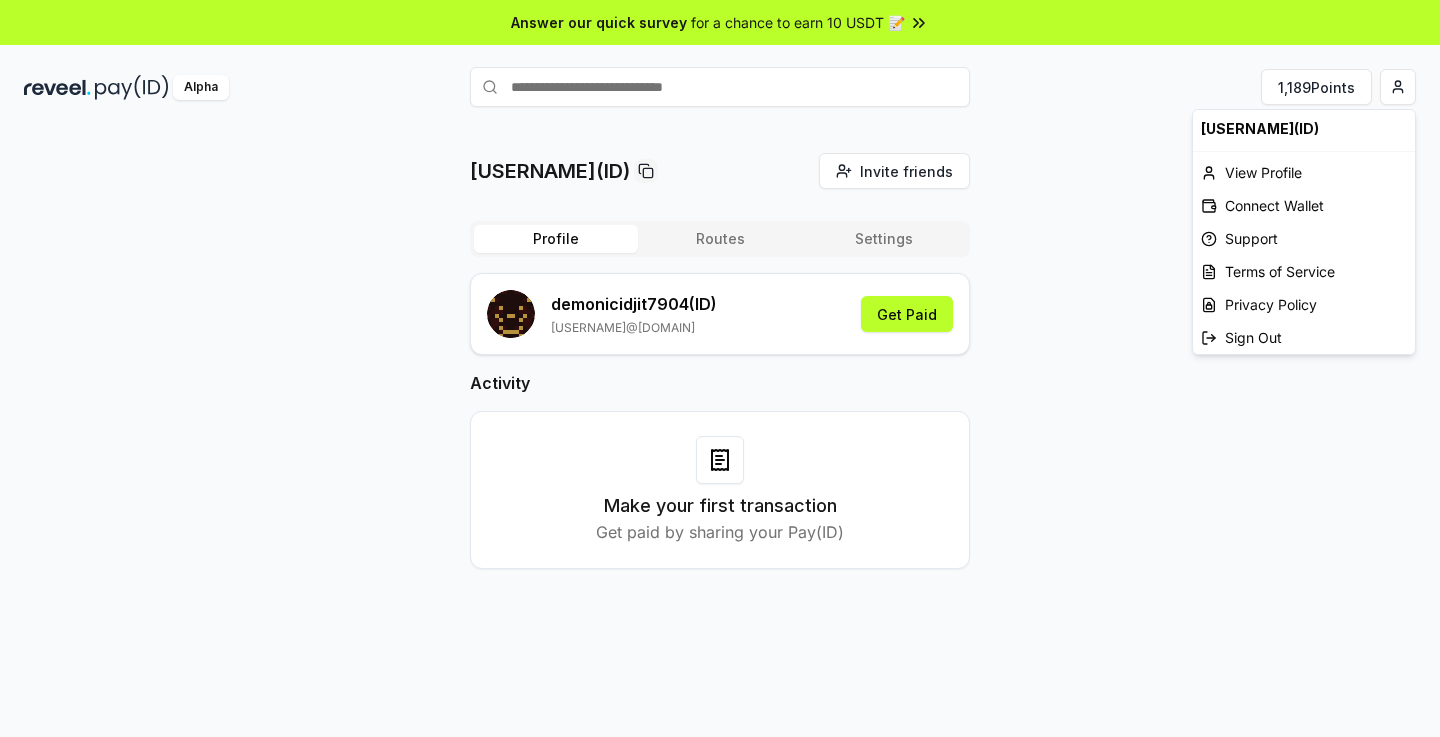 click on "Answer our quick survey for a chance to earn 10 USDT 📝 Alpha   1,189  Points [USERNAME](ID) Invite friends Invite Profile Routes Settings [USERNAME] (ID) [USERNAME]@[DOMAIN] Get Paid Activity Make your first transaction Get paid by sharing your Pay(ID) [USERNAME](ID)   View Profile   Connect Wallet   Support   Terms of Service   Privacy Policy   Sign Out" at bounding box center (720, 368) 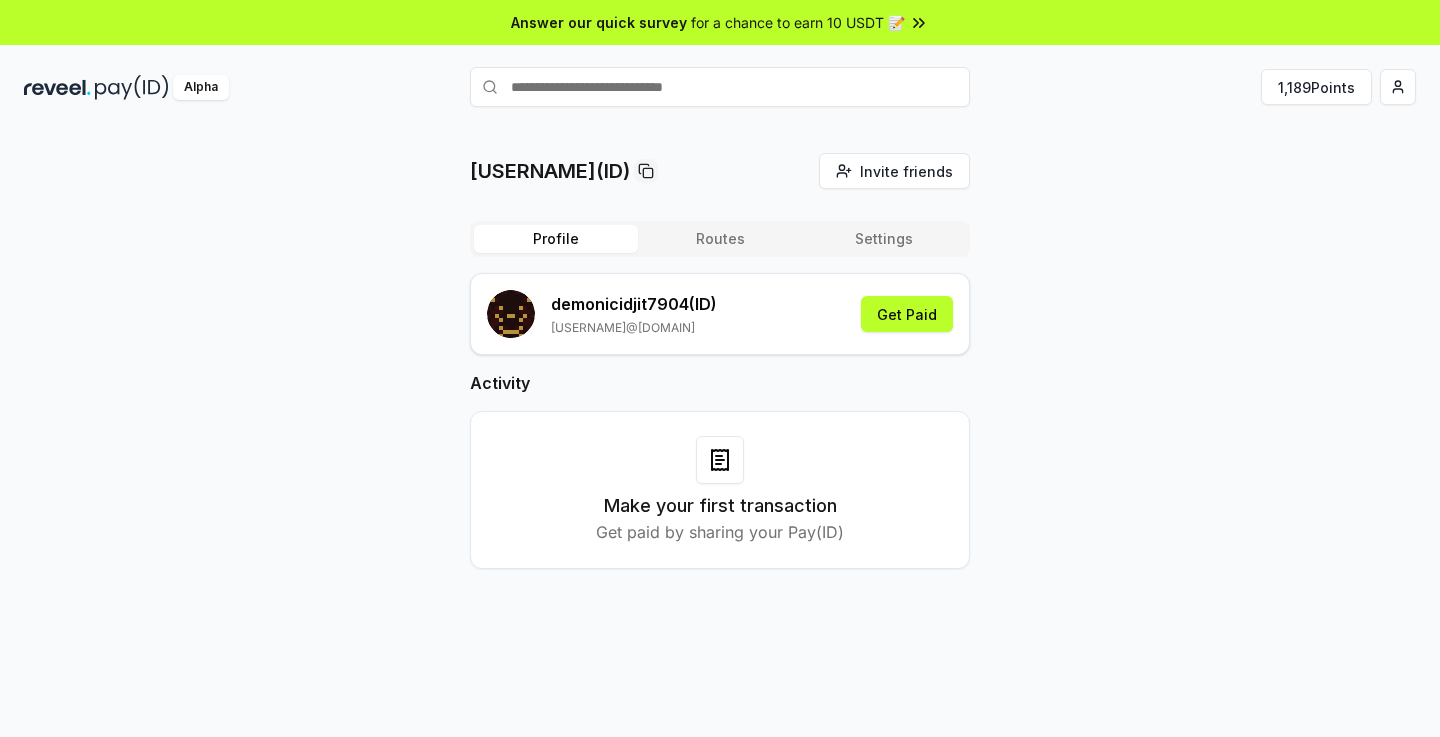click on "for a chance to earn 10 USDT 📝" at bounding box center (798, 22) 